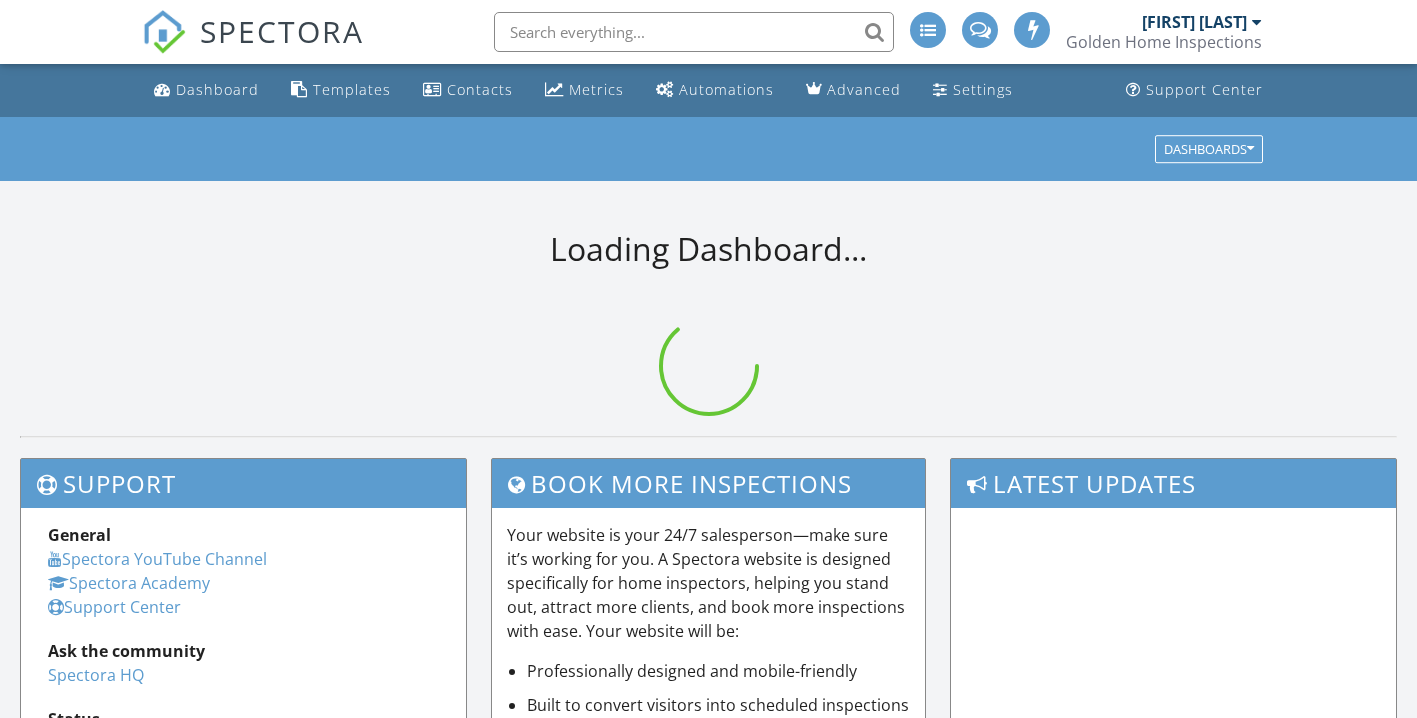 scroll, scrollTop: 0, scrollLeft: 0, axis: both 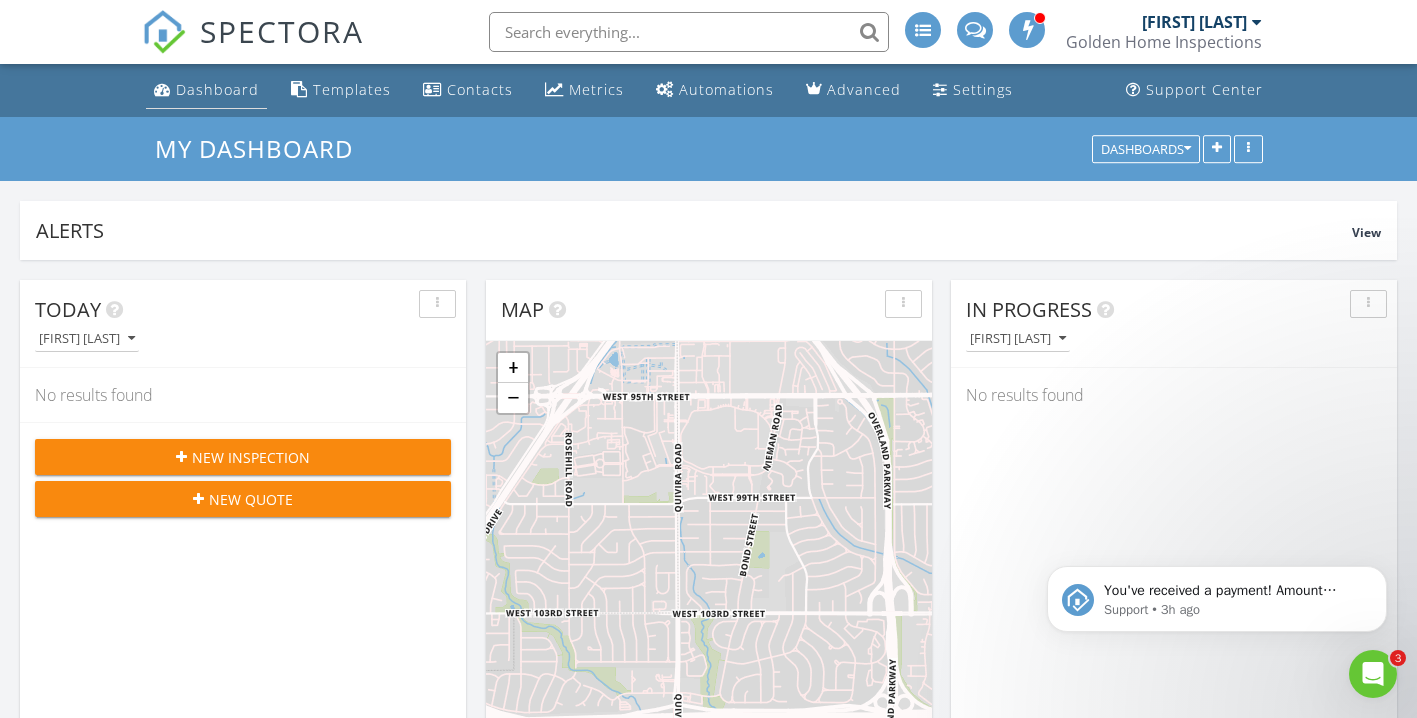 click on "Dashboard" at bounding box center (217, 89) 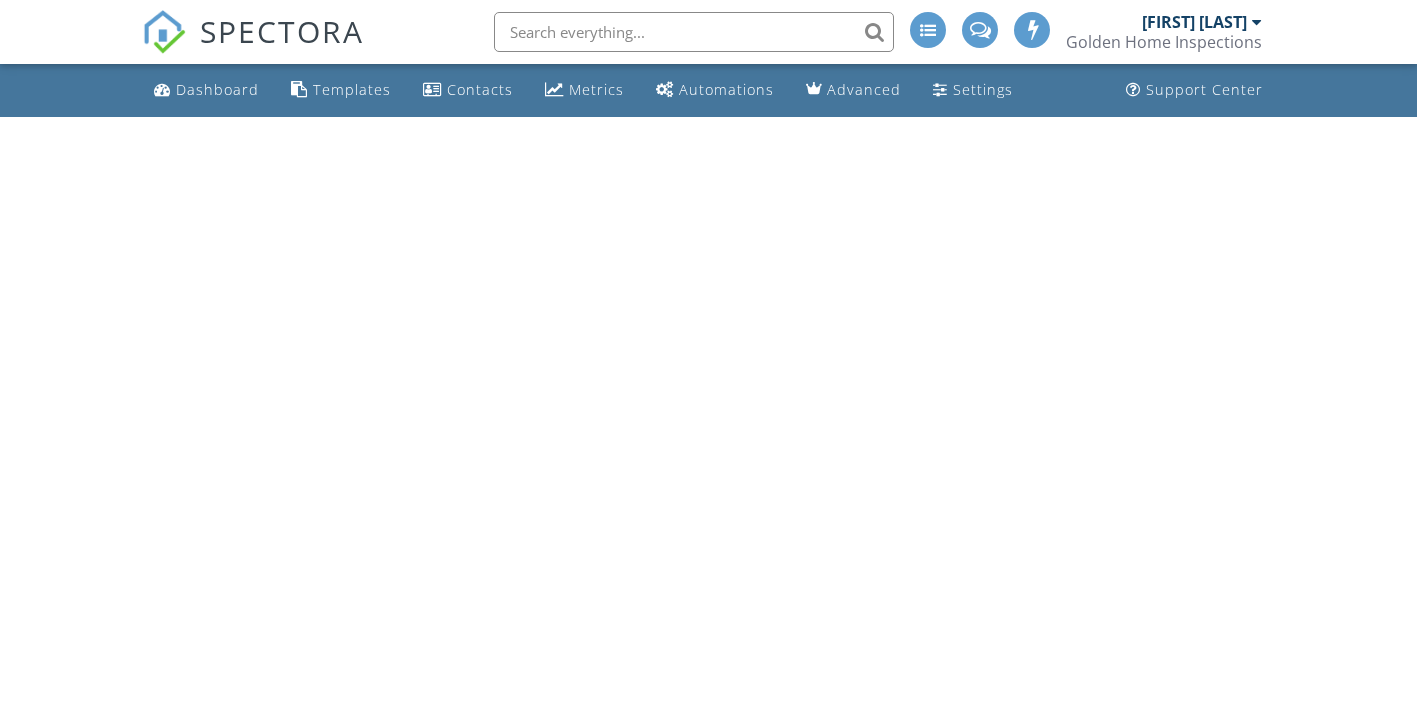 scroll, scrollTop: 0, scrollLeft: 0, axis: both 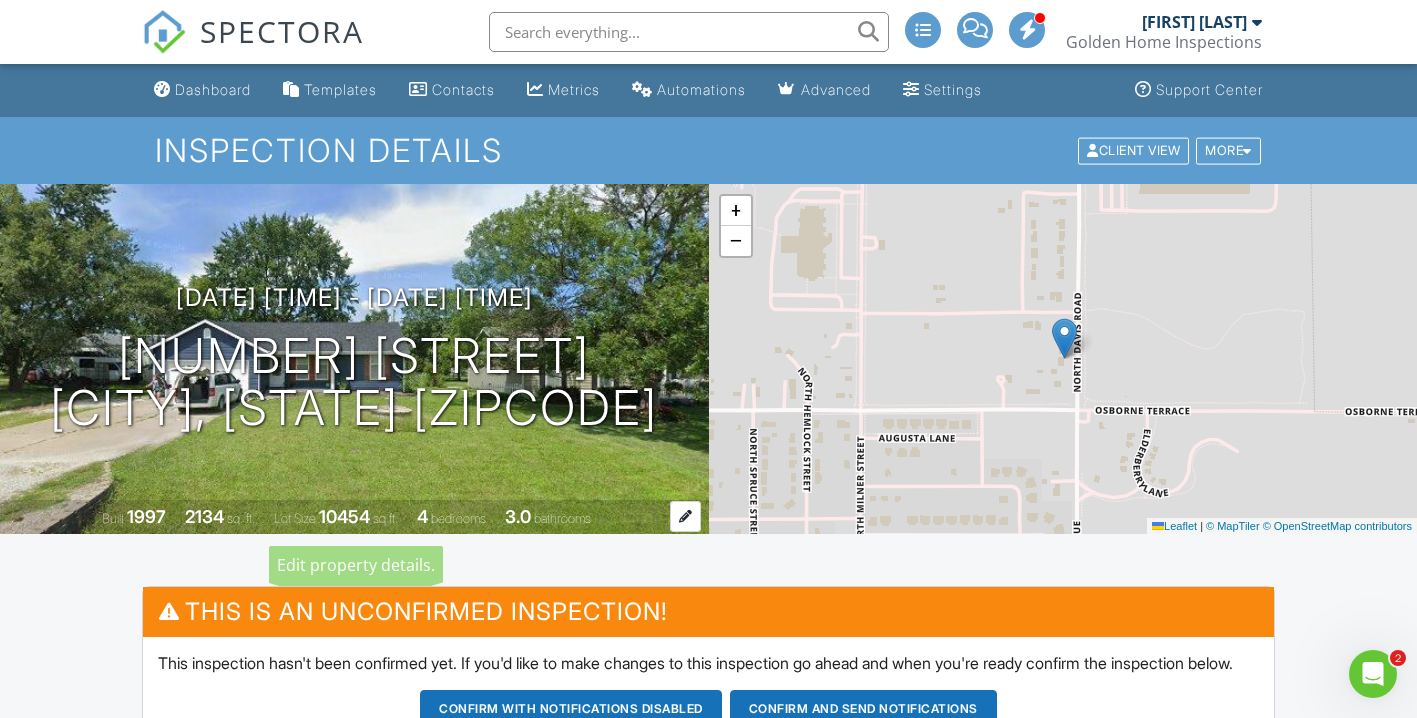 click on "2134" at bounding box center [204, 516] 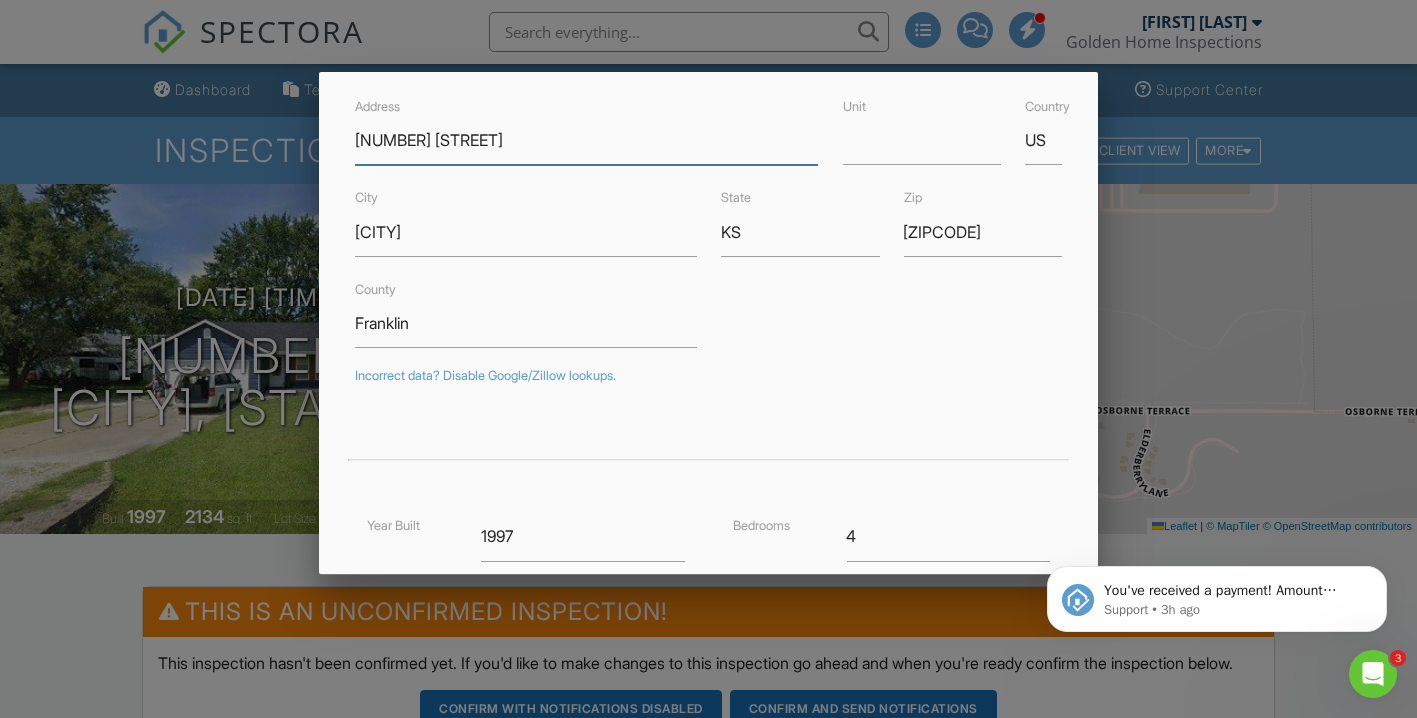 scroll, scrollTop: 0, scrollLeft: 0, axis: both 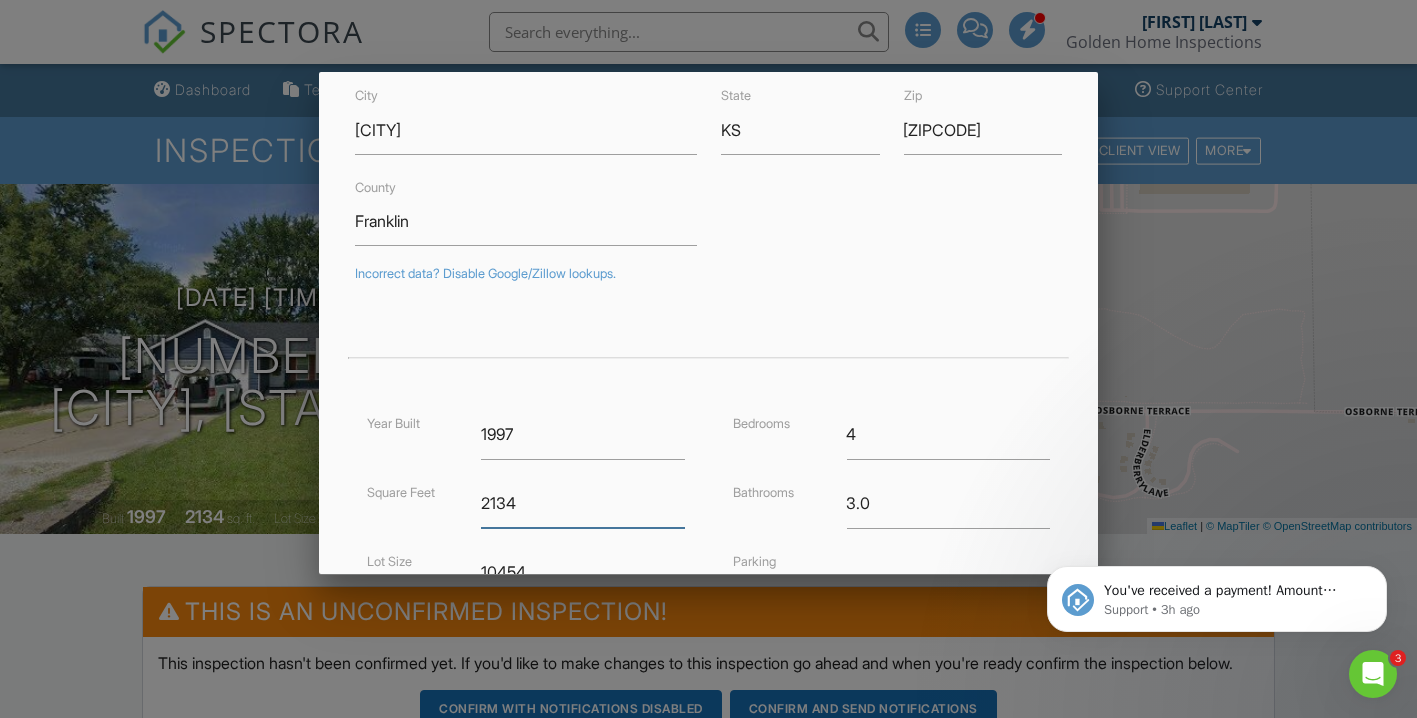 click on "2134" at bounding box center (583, 503) 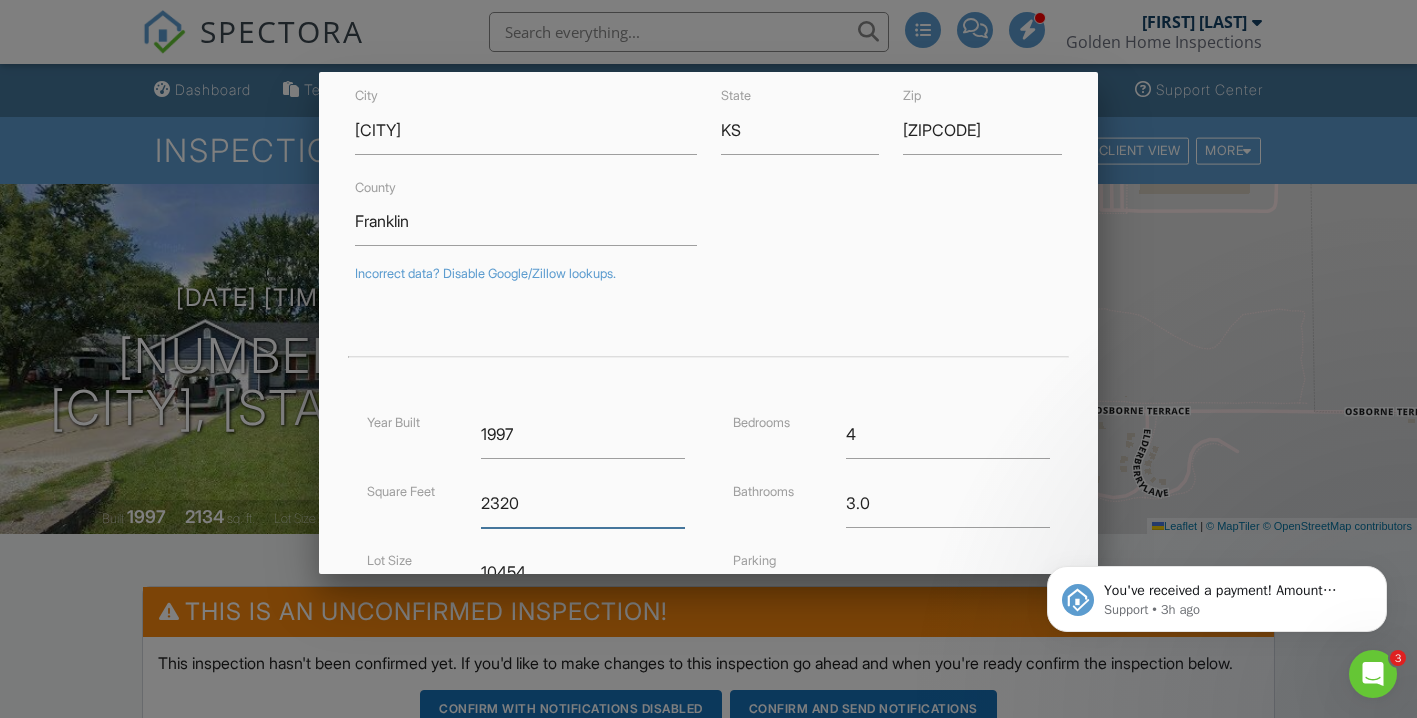 type on "2320" 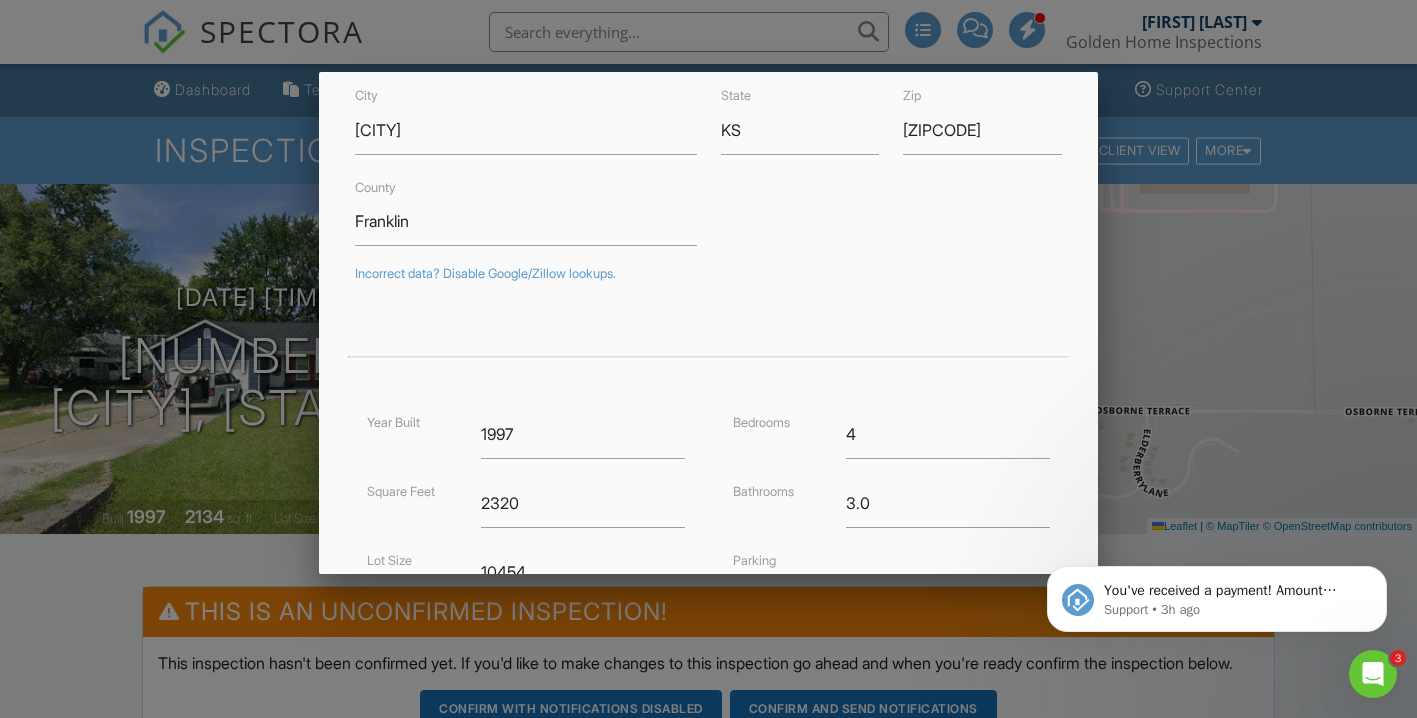 click on "Address
1022 N Davis Ave
Unit
Country
US
City
Ottawa
State
KS
Zip
66067
County
Franklin
Incorrect data? Disable Google/Zillow lookups.
Year Built
1997
Square Feet
2320
Lot Size
10454
Latitude
38.6312
Foundation
▼ Basement Slab Crawlspace
Basement
Slab
Crawlspace
Bedrooms
4
Bathrooms
3.0
Parking
Longitude
-95.249521
Cancel
Save" at bounding box center (708, 419) 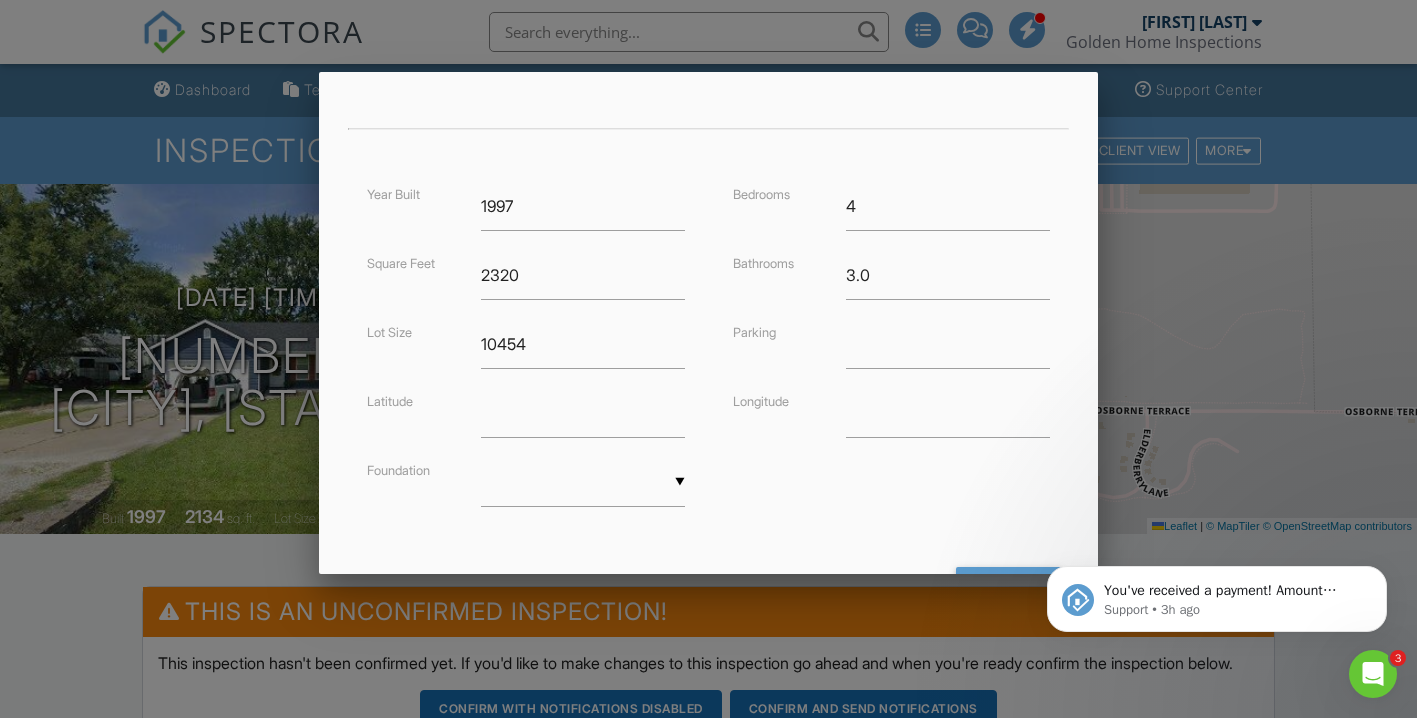 scroll, scrollTop: 428, scrollLeft: 0, axis: vertical 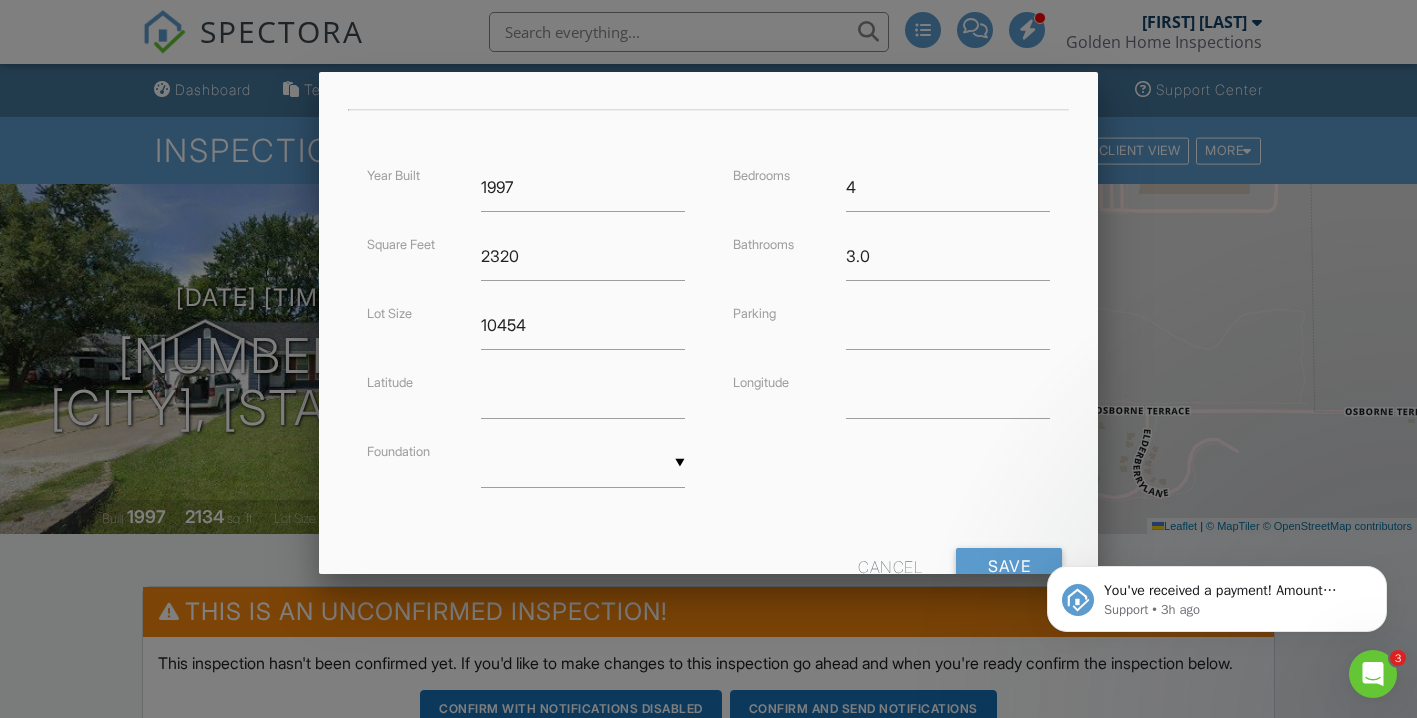 click on "You've received a payment!  Amount  $465.00  Fee  $3.99  Net  $461.01  Transaction #  pi_3RrPNIK7snlDGpRF0xWC32ER  Inspection  2929 McGee Trafficway 202, Kansas City, MO 64108 Payouts to your bank or debit card occur on a daily basis. Each payment usually takes two business days to process. You can view your pending payout amount here. If you have any questions reach out on our chat bubble at app.spectora.com. Support • 3h ago" at bounding box center [1217, 594] 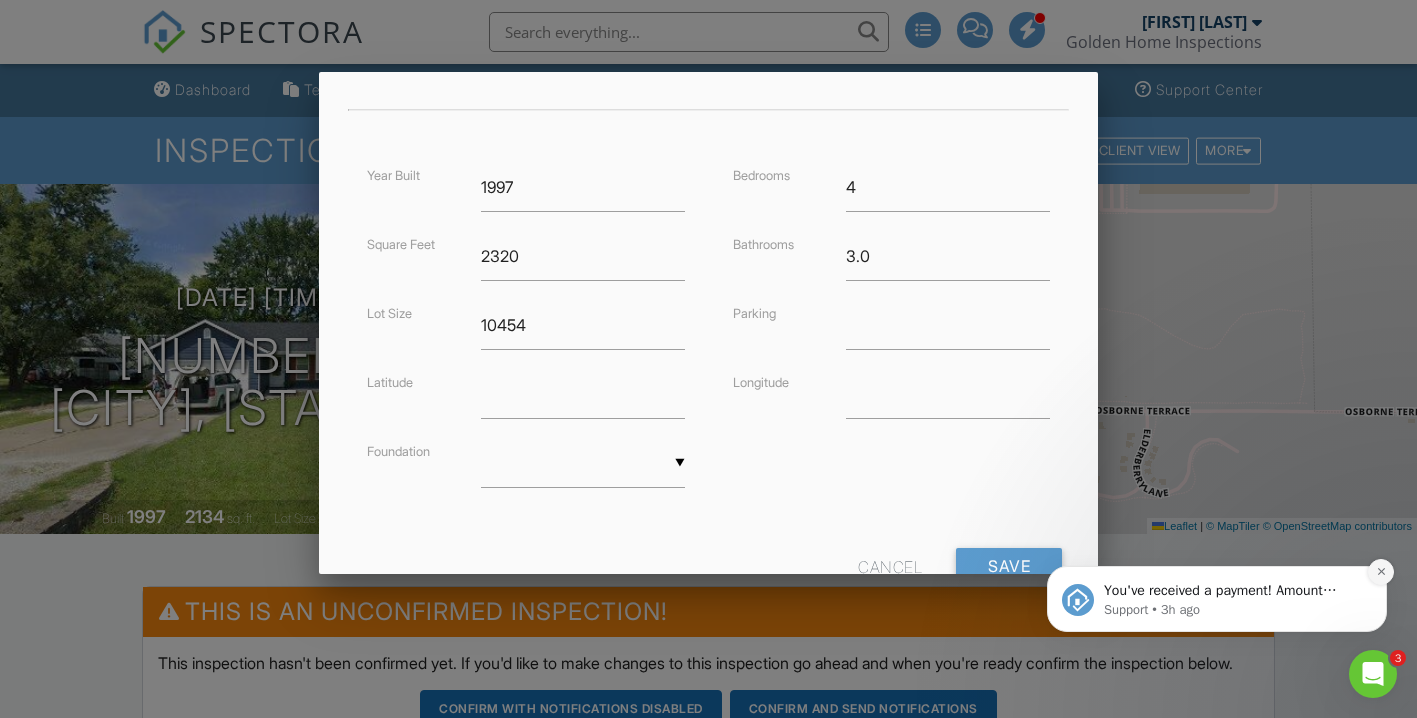 click 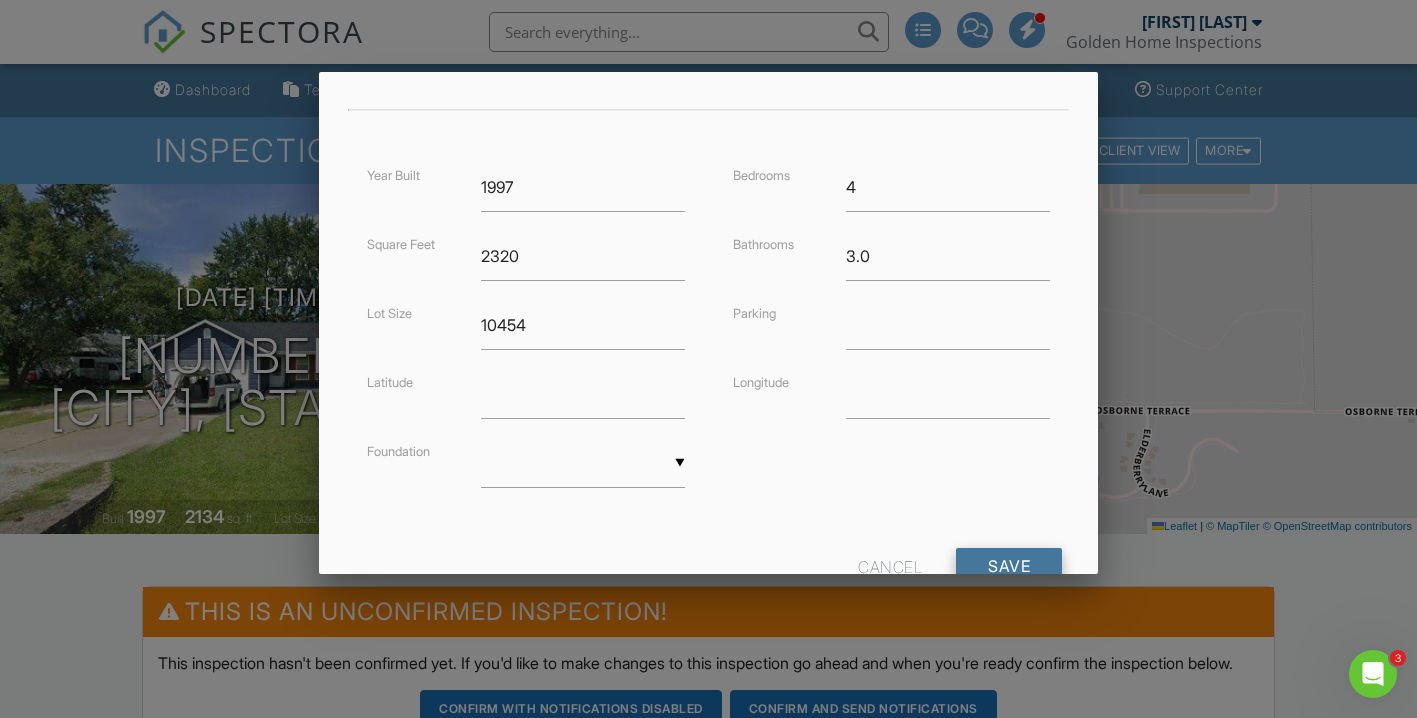 click on "Save" at bounding box center [1009, 566] 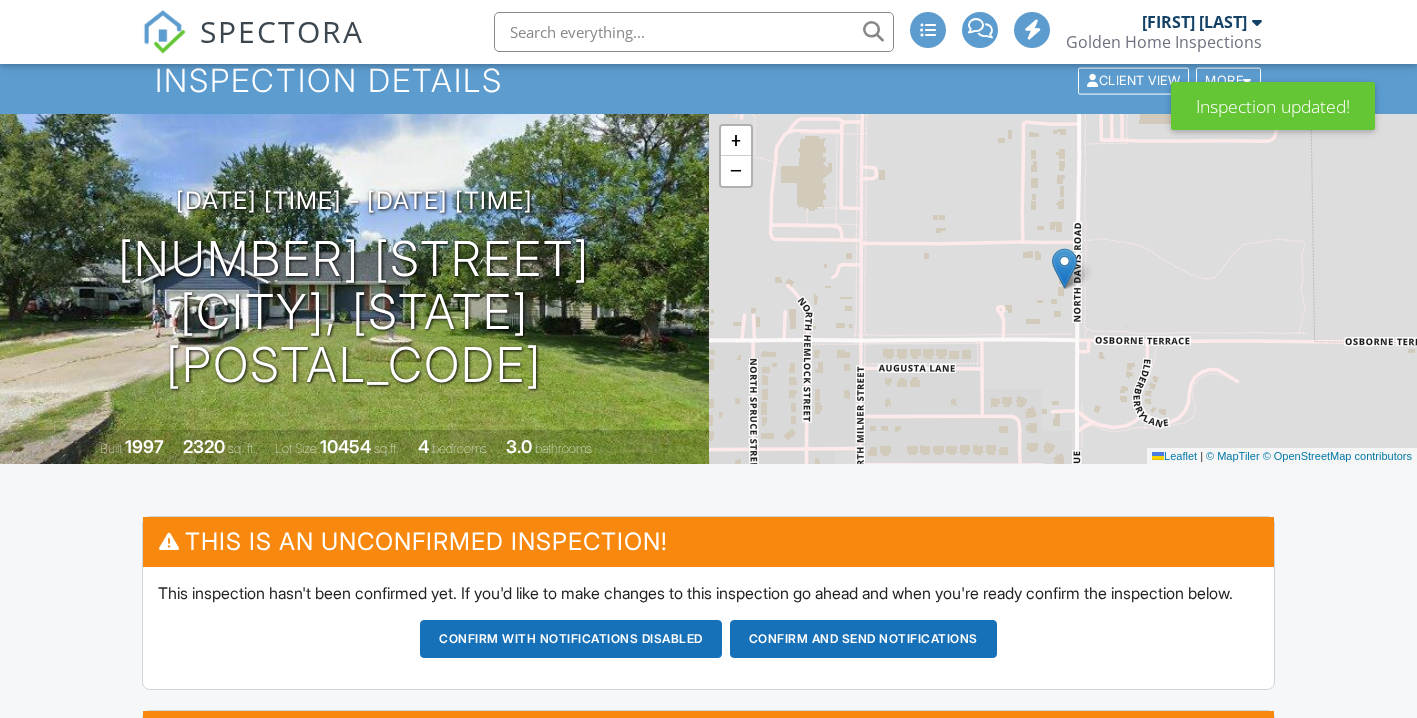 scroll, scrollTop: 0, scrollLeft: 0, axis: both 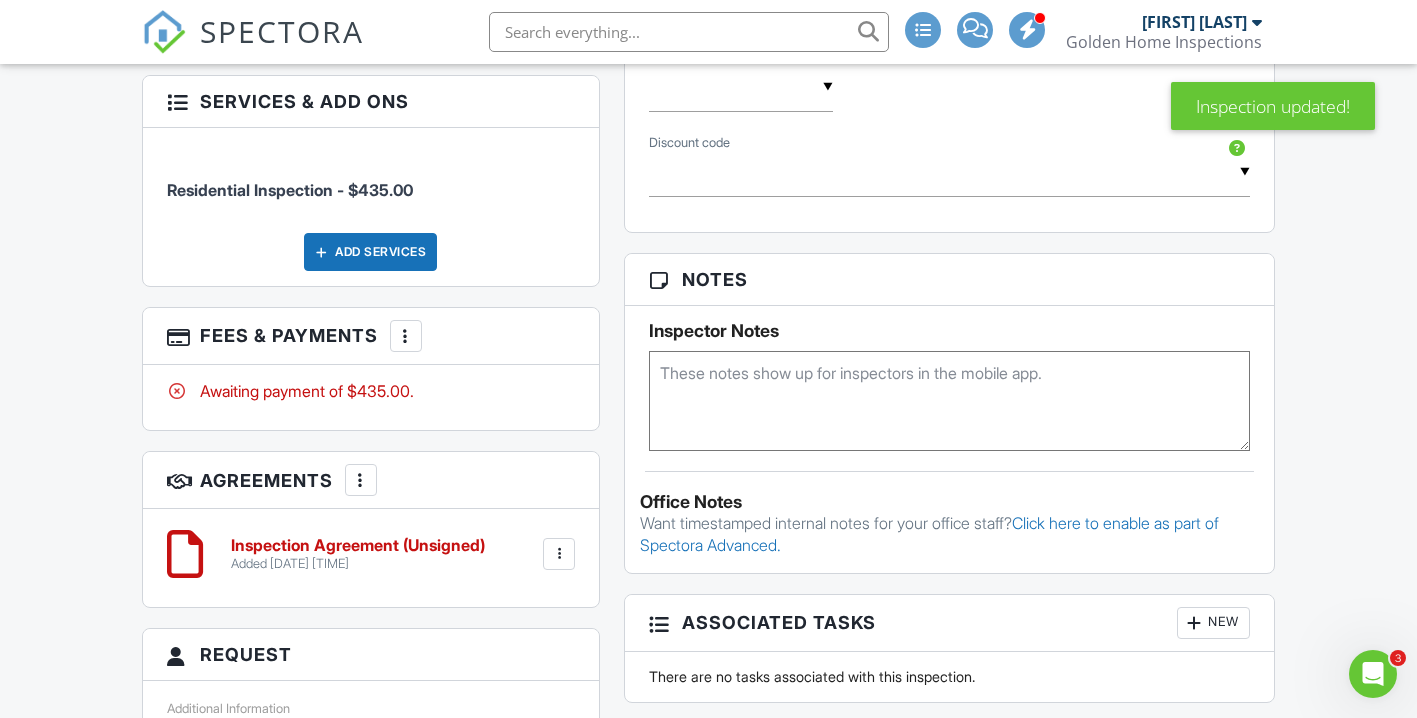 click on "Add Services" at bounding box center [370, 252] 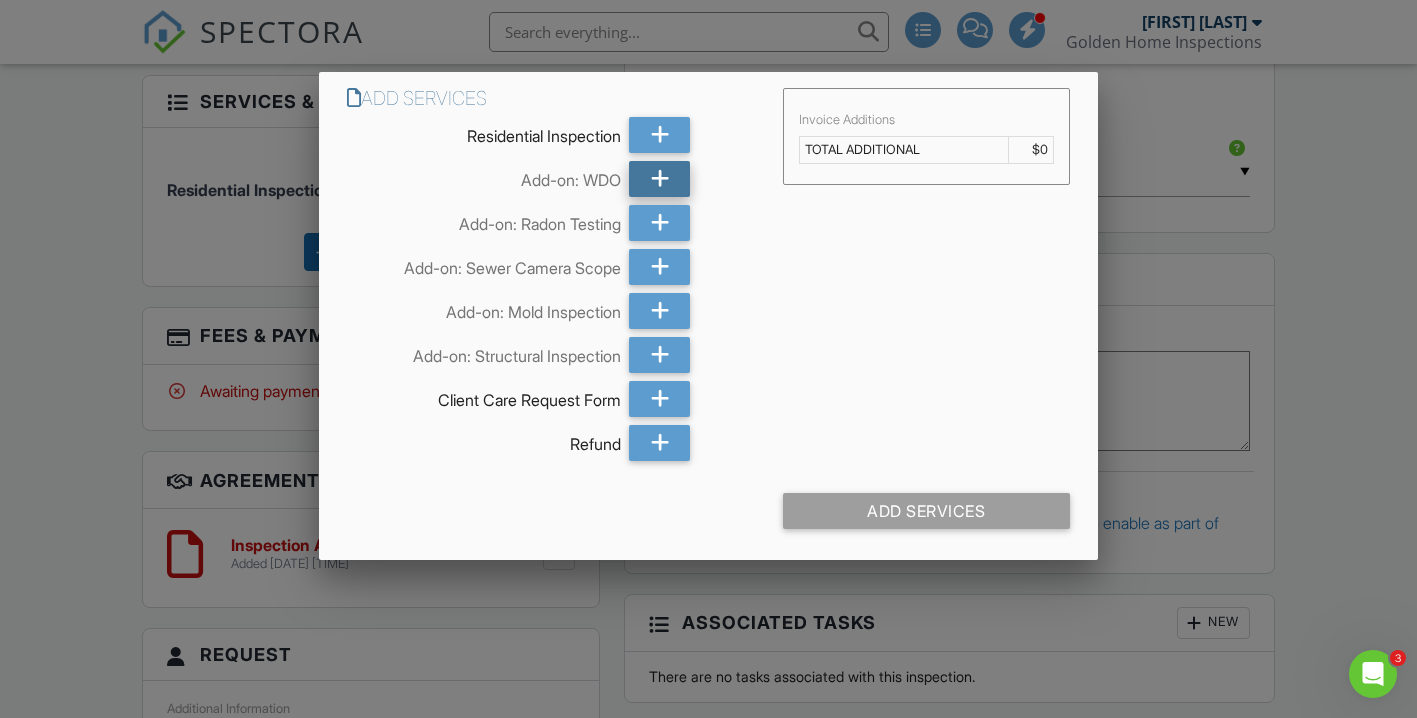 click at bounding box center [660, 179] 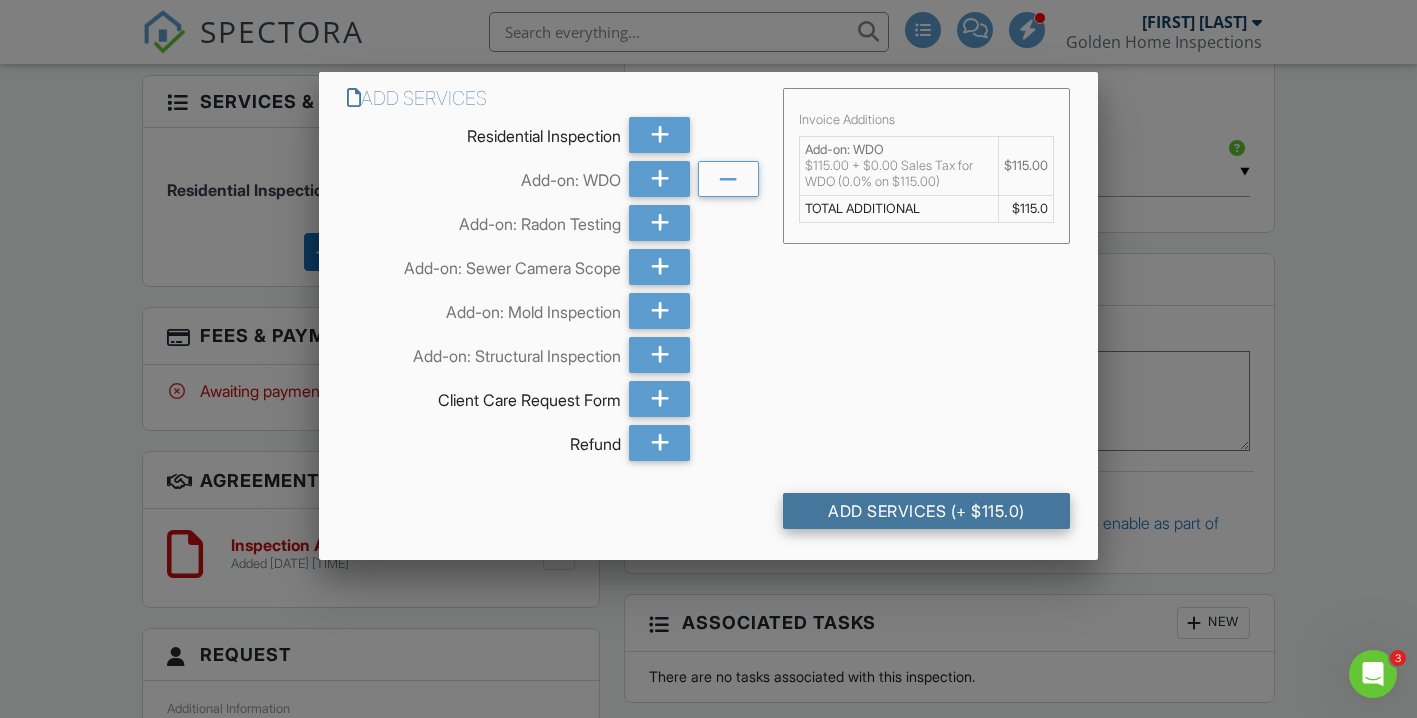 click on "Add Services
(+ $115.0)" at bounding box center (926, 511) 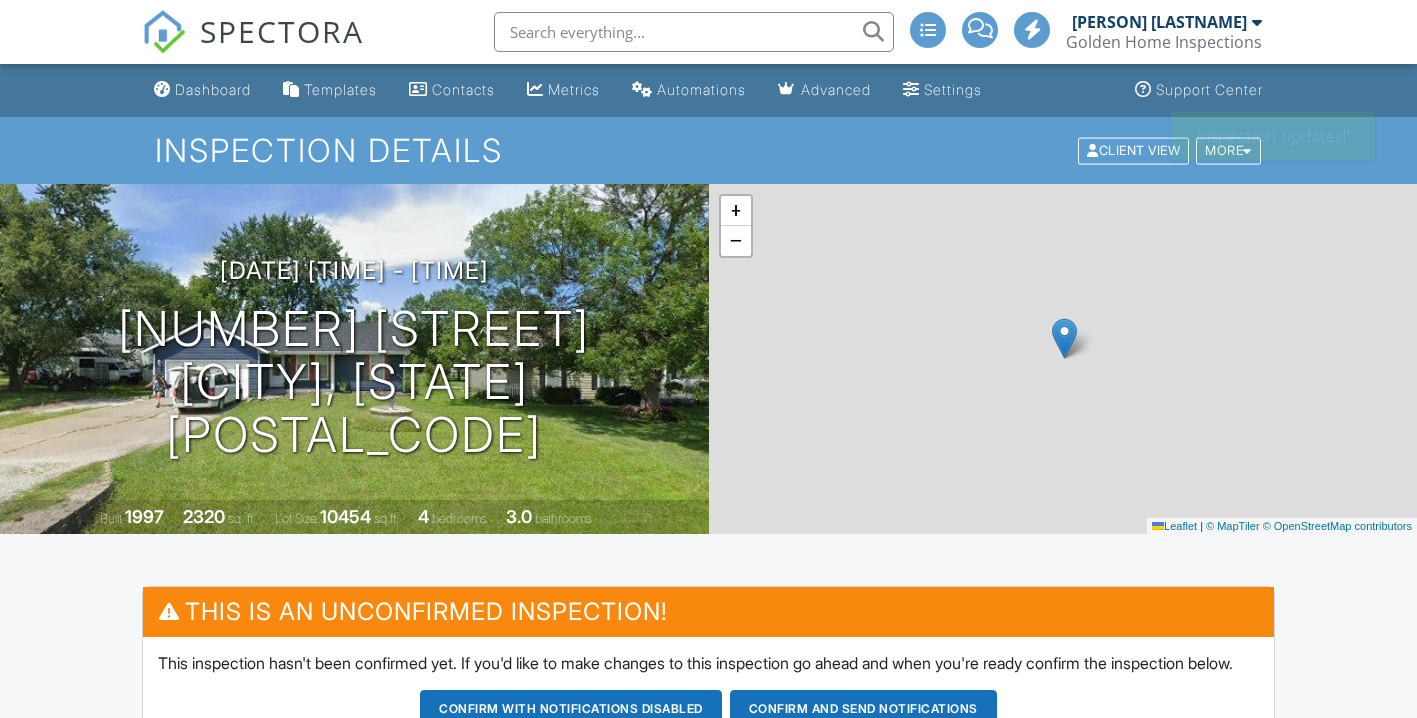 scroll, scrollTop: 0, scrollLeft: 0, axis: both 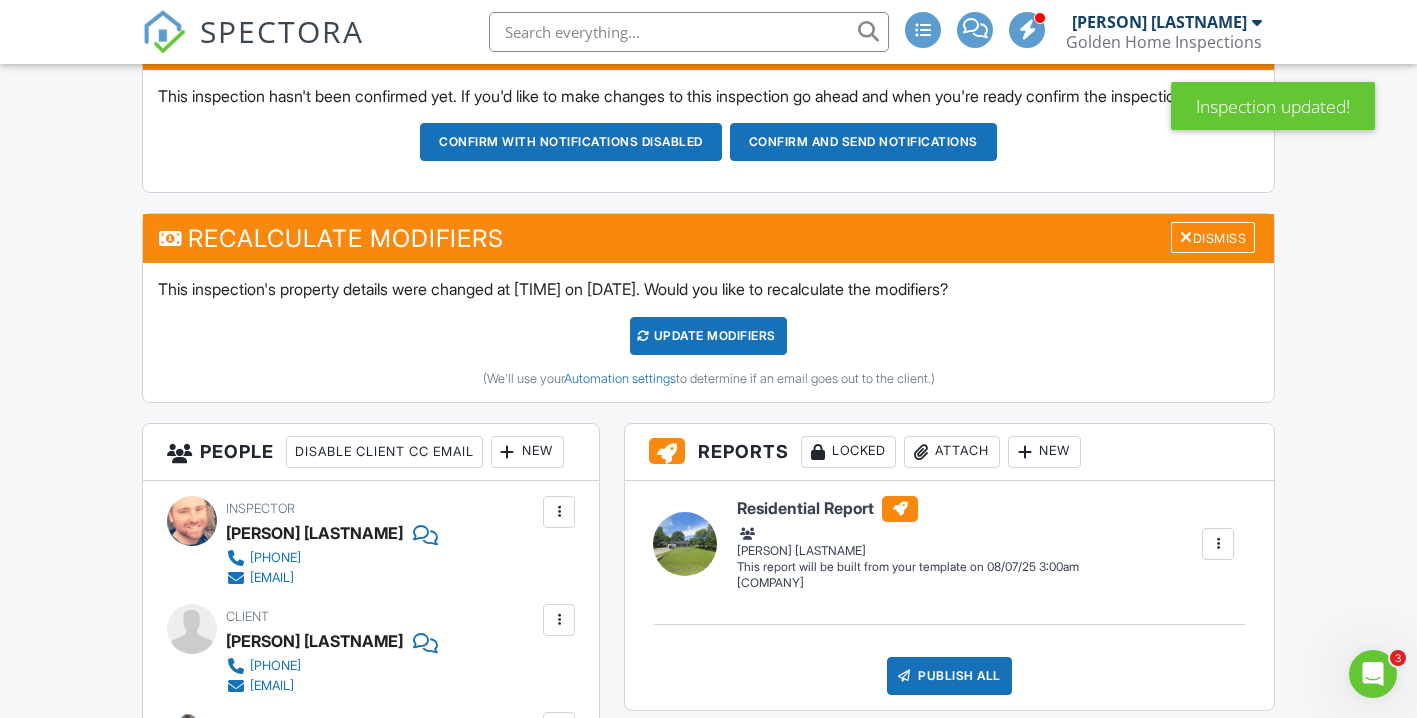 click on "UPDATE Modifiers" at bounding box center [708, 336] 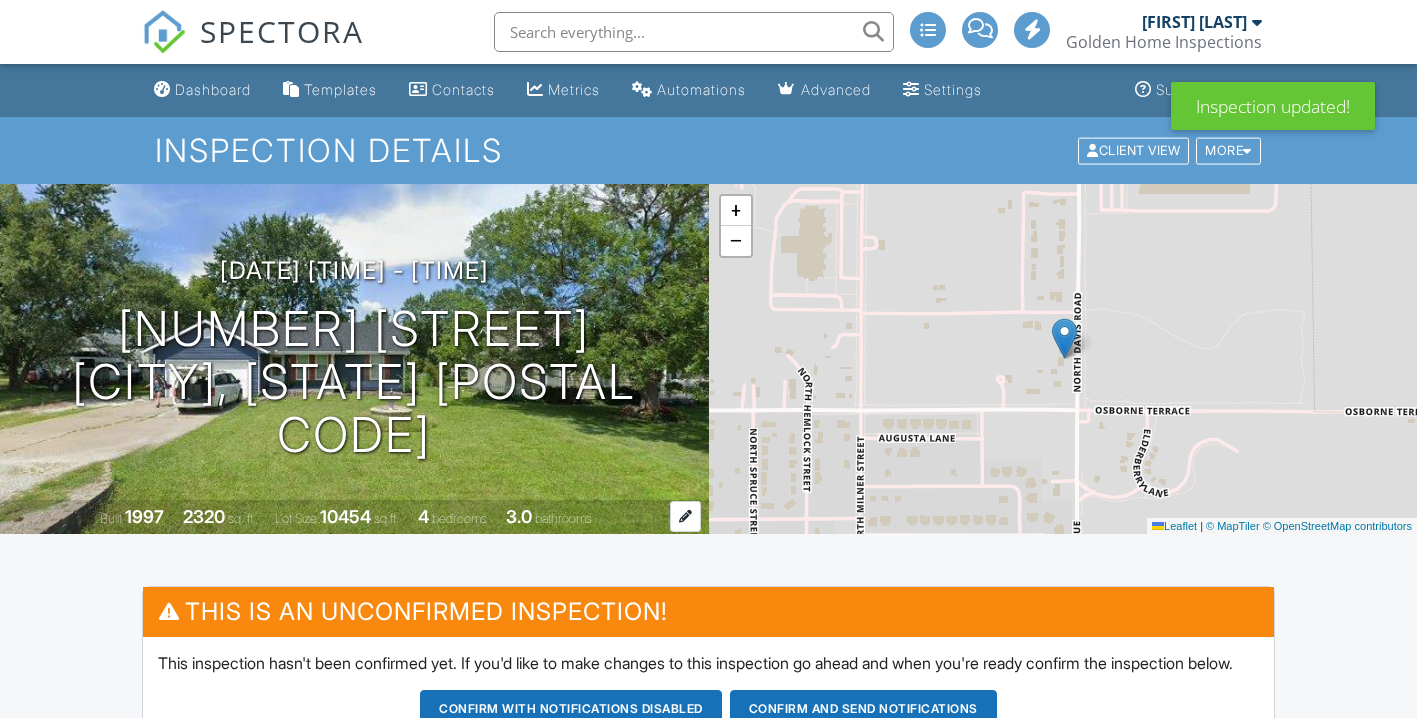 scroll, scrollTop: 884, scrollLeft: 0, axis: vertical 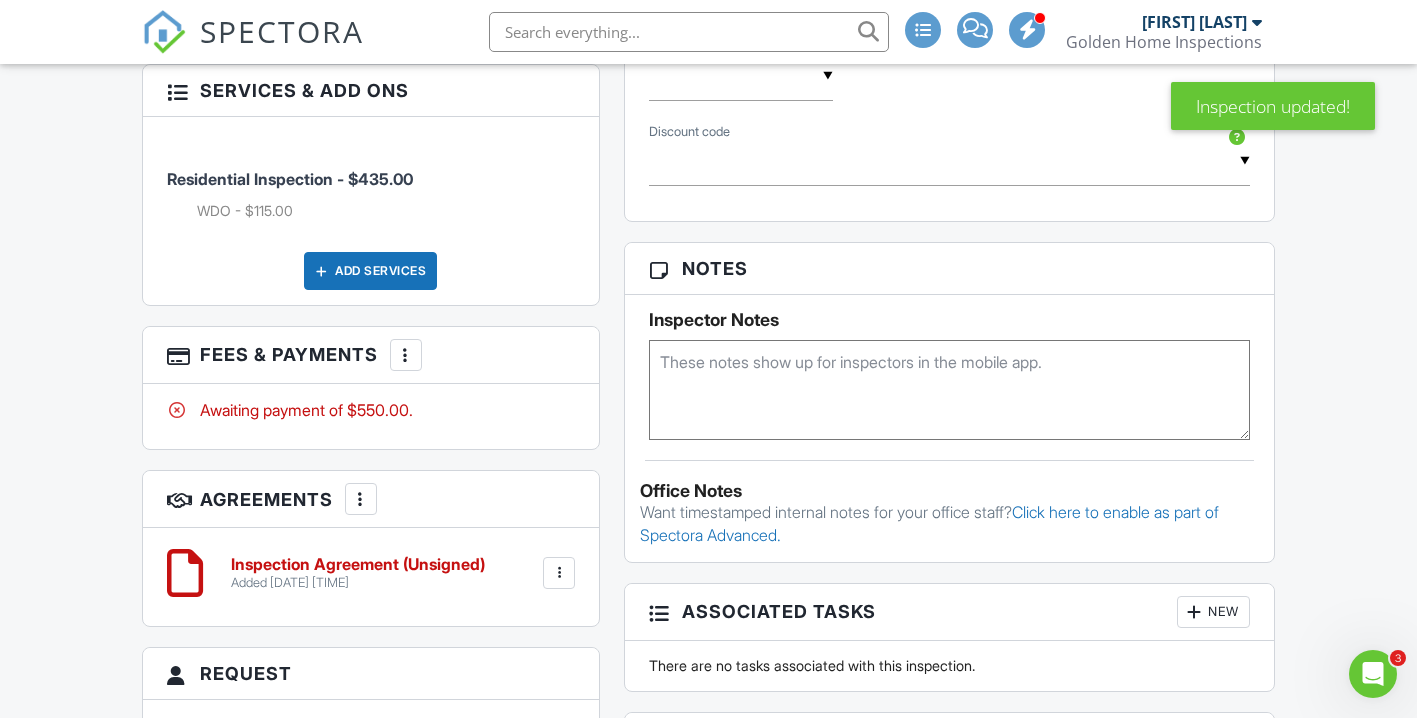 click at bounding box center [406, 355] 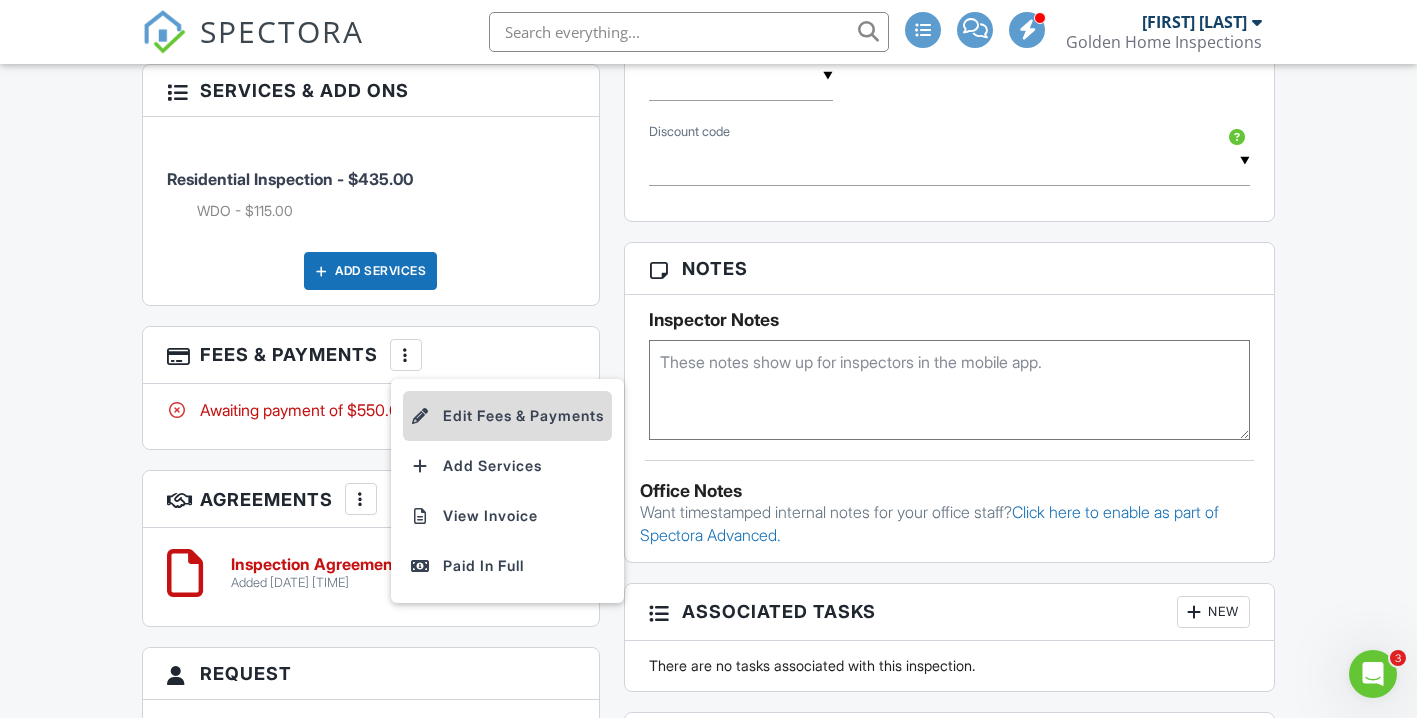 click on "Edit Fees & Payments" at bounding box center (507, 416) 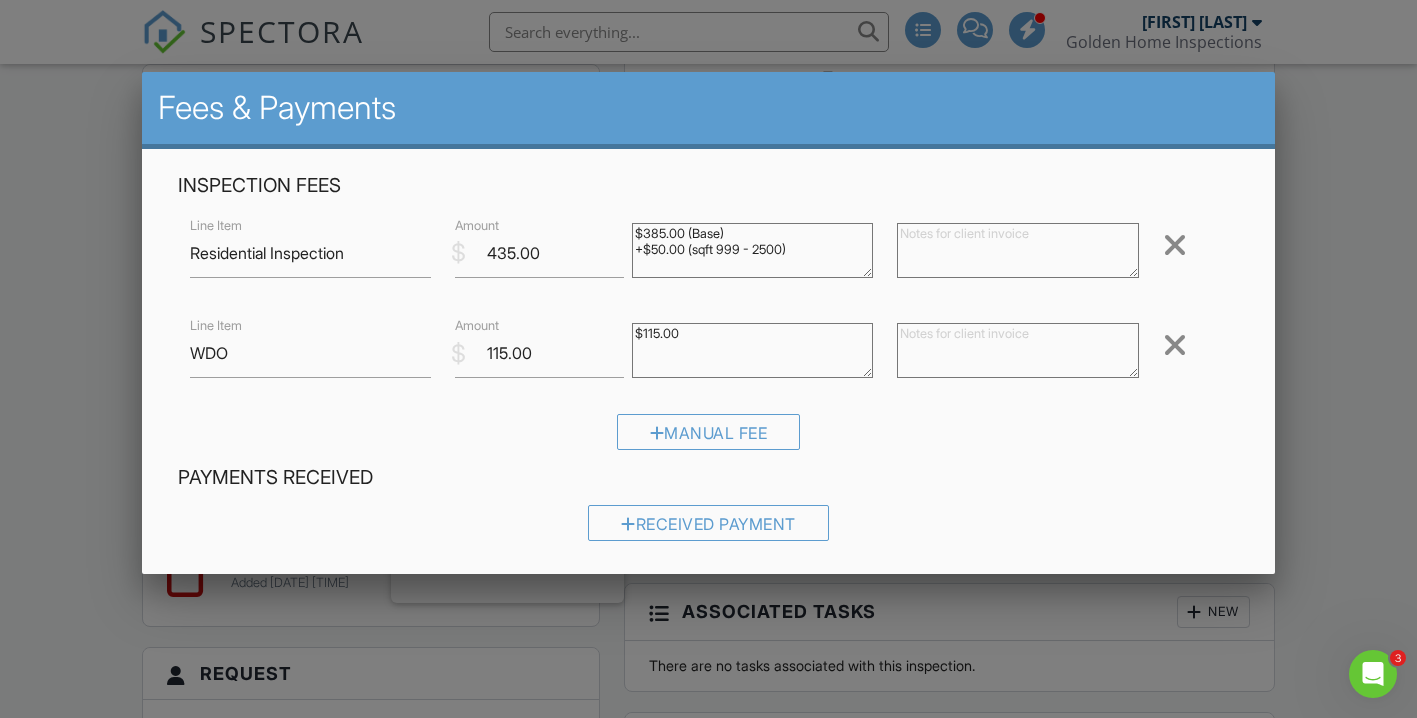 click on "$385.00 (Base)
+$50.00 (sqft 999 - 2500)" at bounding box center (752, 250) 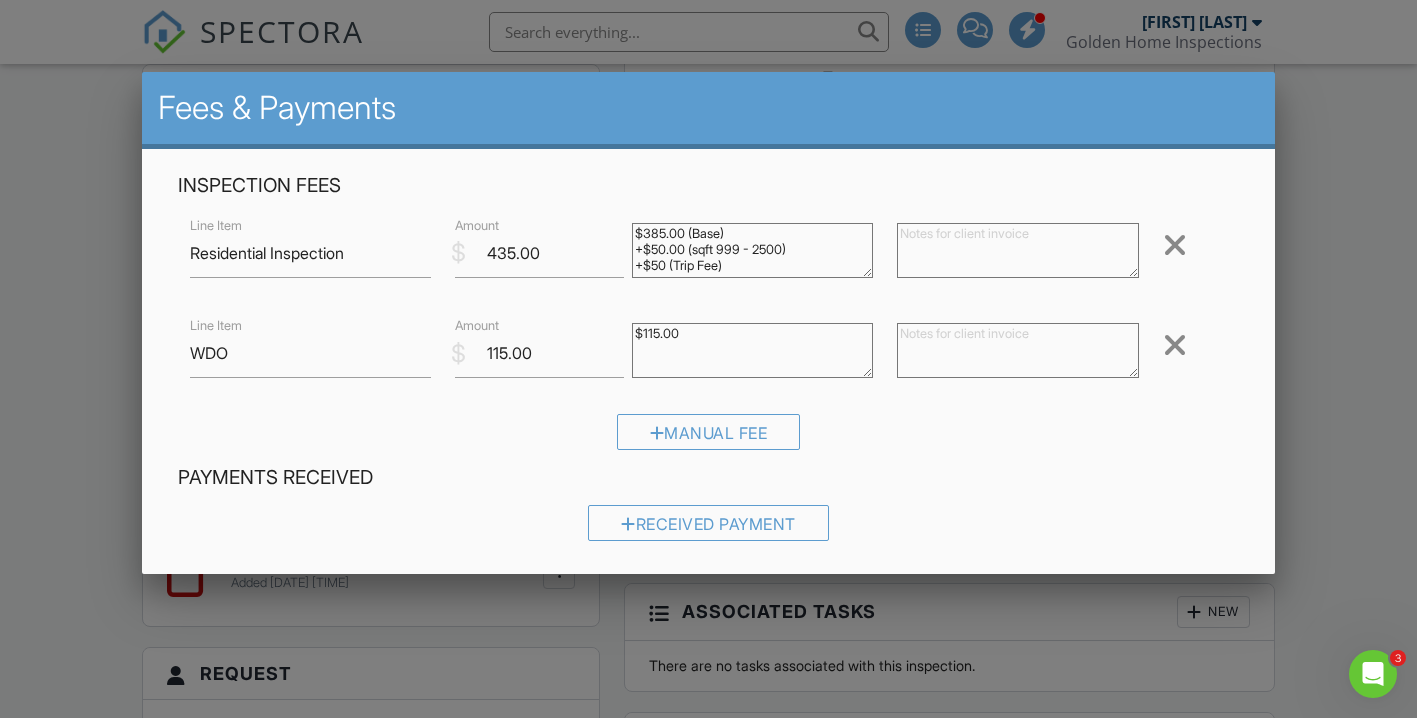 type on "$385.00 (Base)
+$50.00 (sqft 999 - 2500)
+$50 (Trip Fee)" 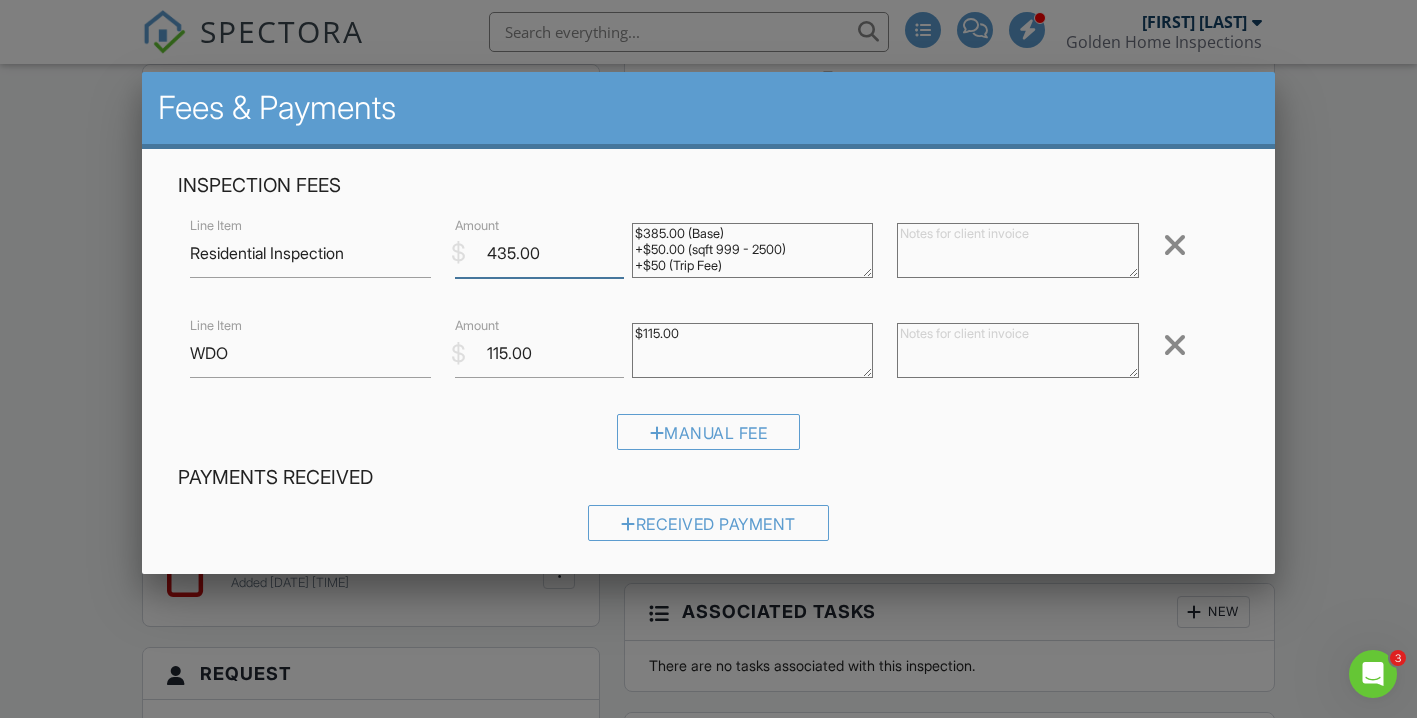 click on "435.00" at bounding box center (539, 253) 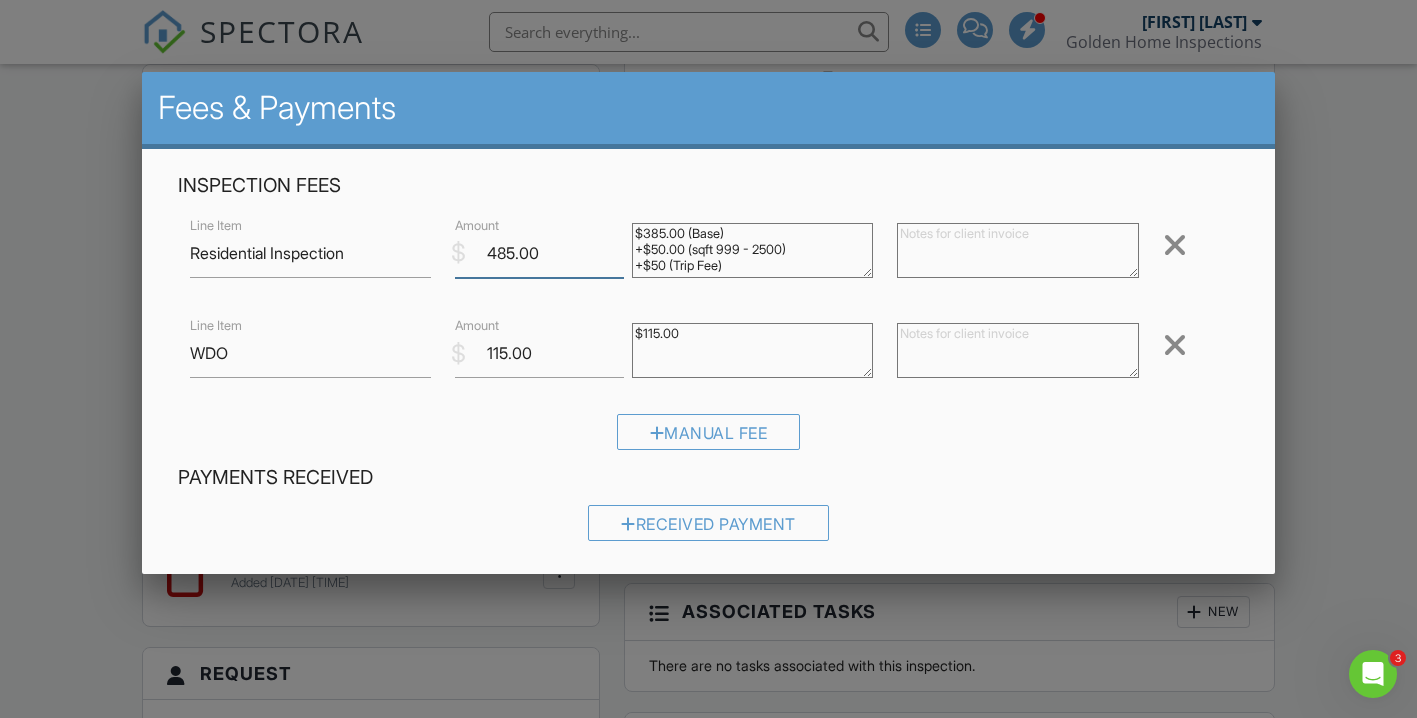 type on "485.00" 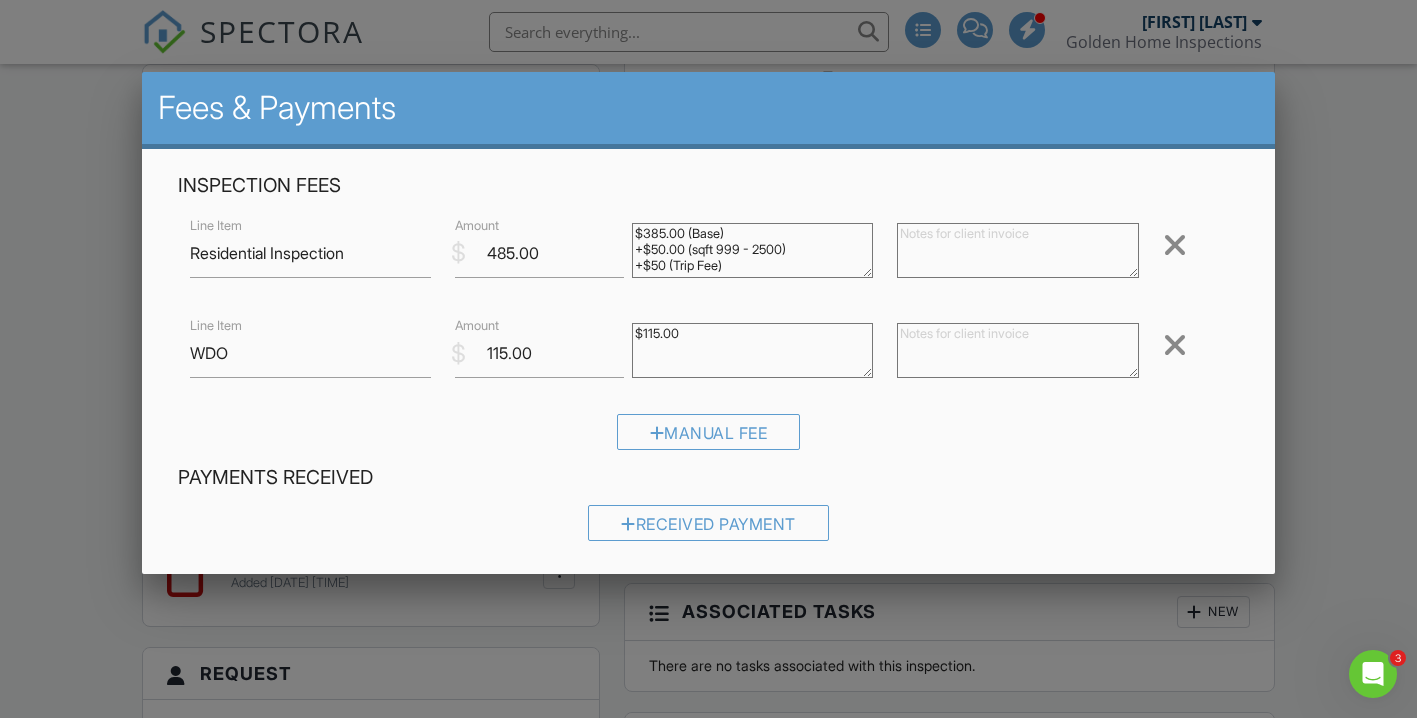click on "Manual Fee" at bounding box center [709, 439] 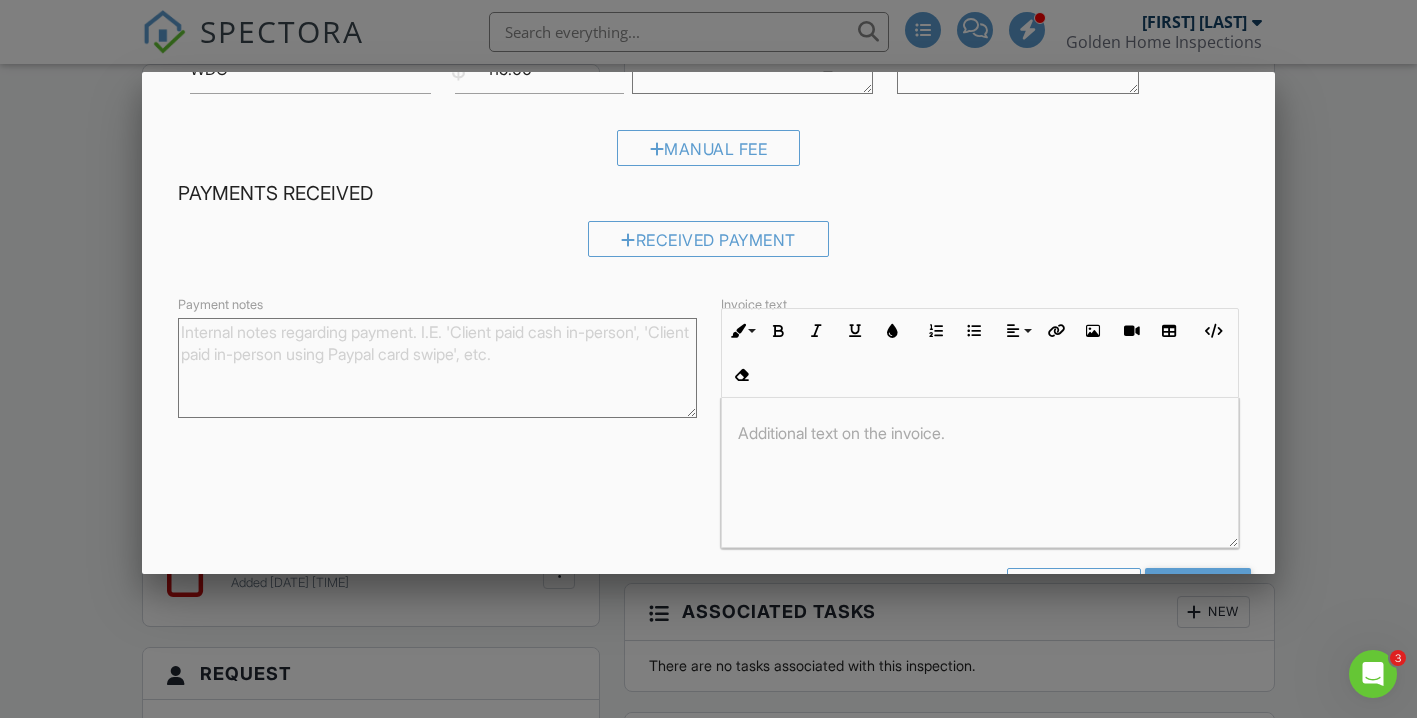 scroll, scrollTop: 353, scrollLeft: 0, axis: vertical 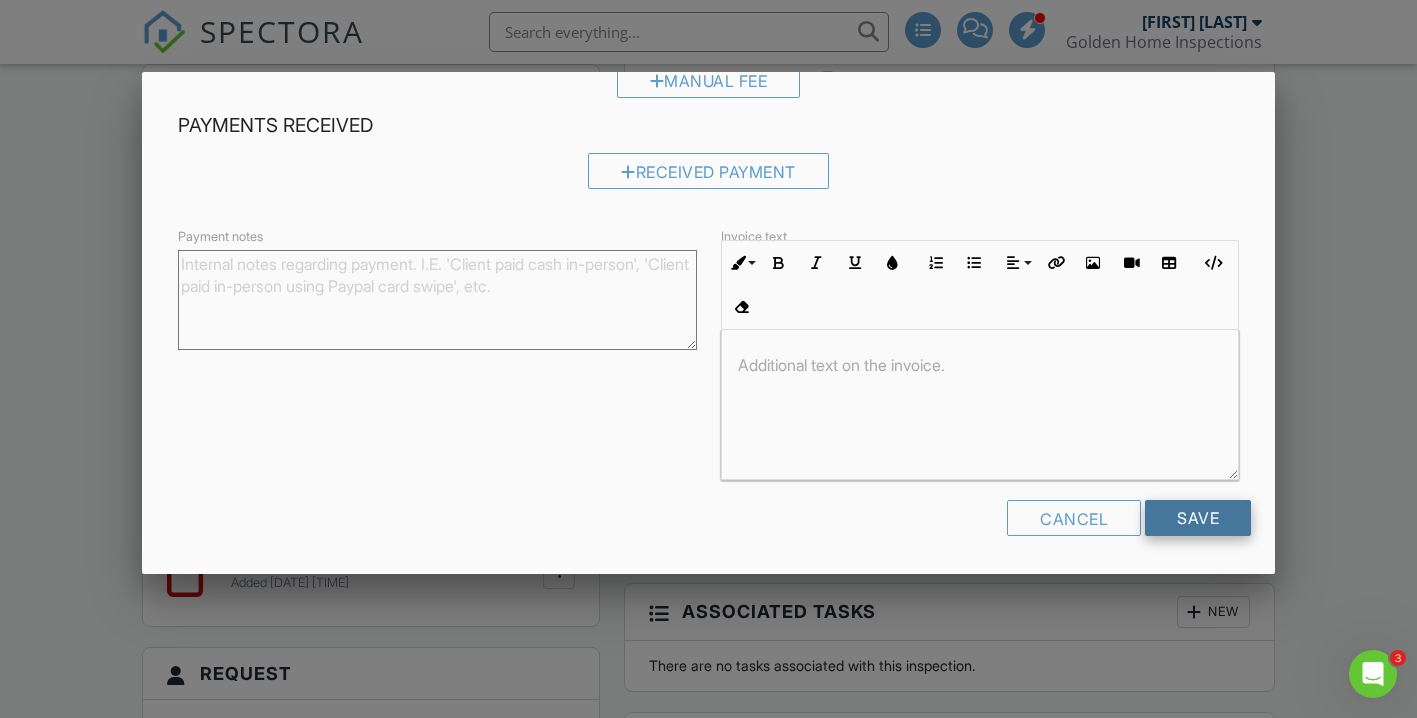 click on "Save" at bounding box center [1198, 518] 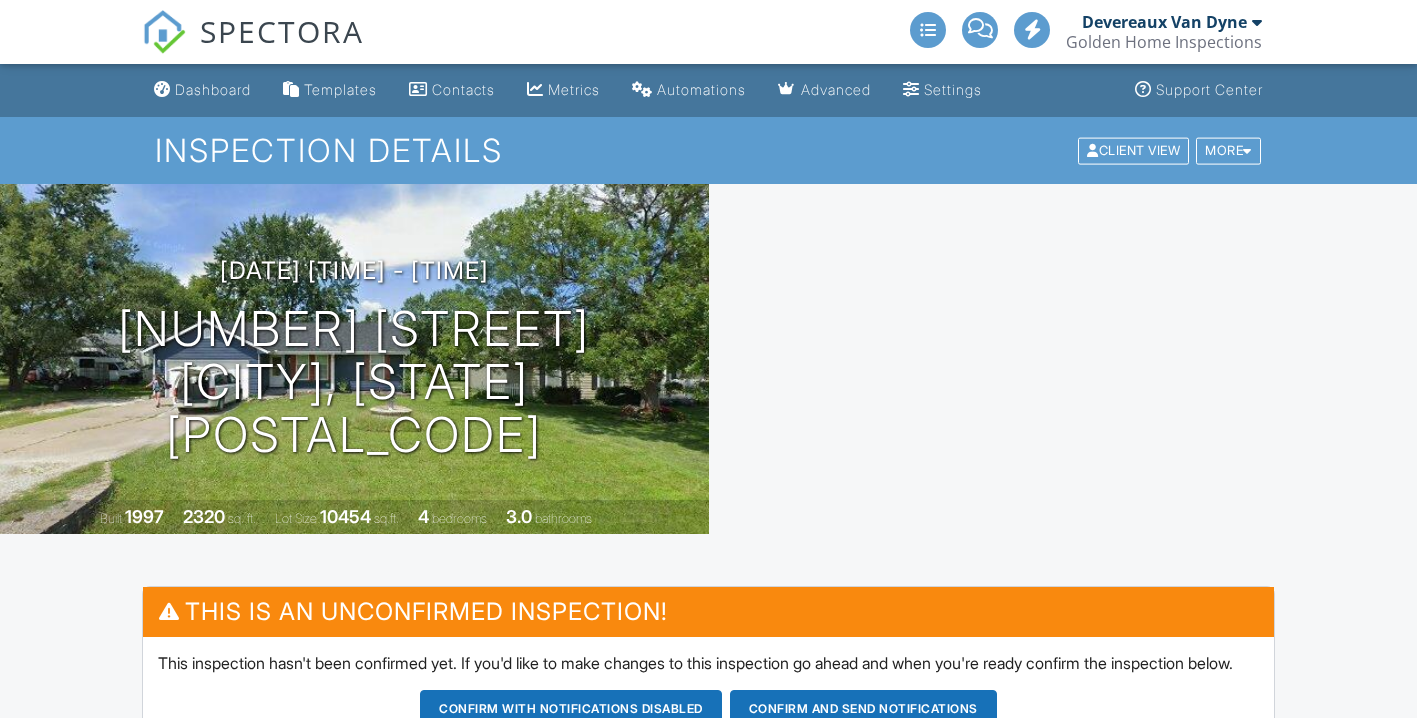 scroll, scrollTop: 0, scrollLeft: 0, axis: both 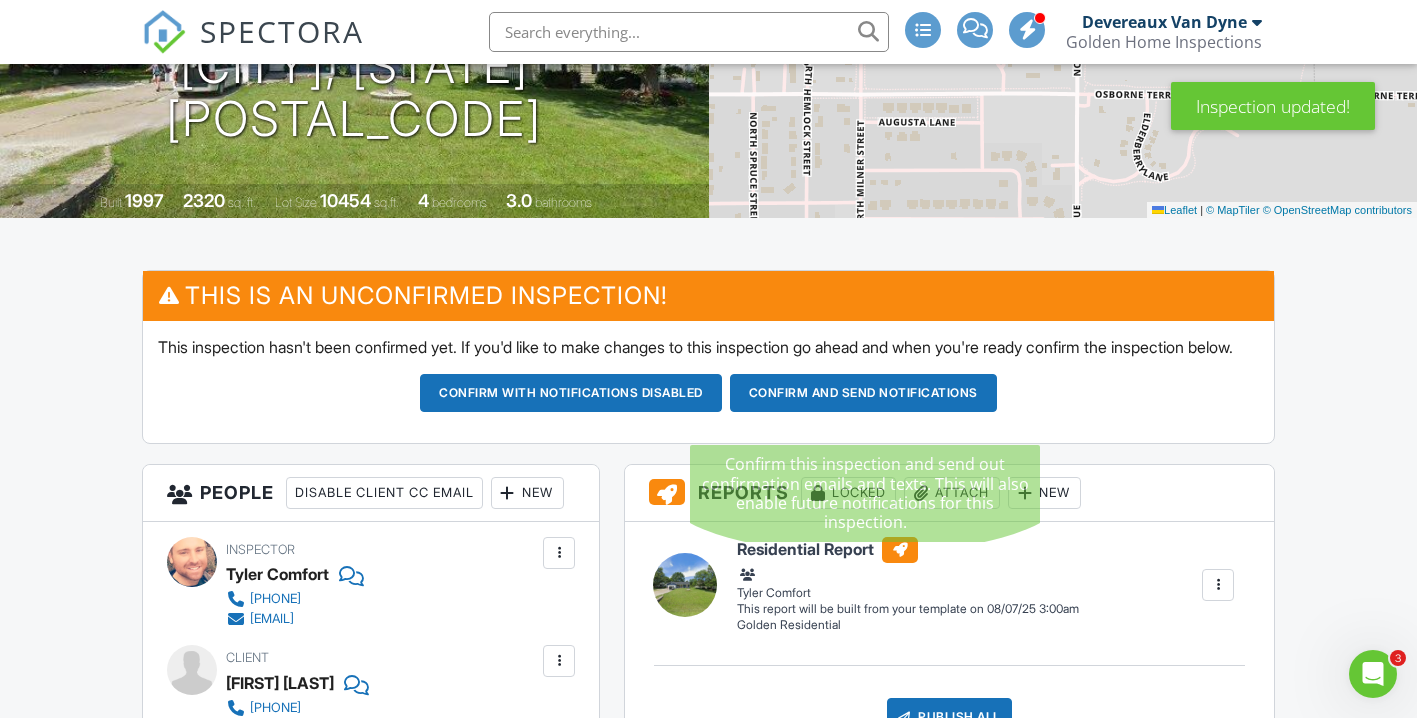 click on "Confirm and send notifications" at bounding box center (571, 393) 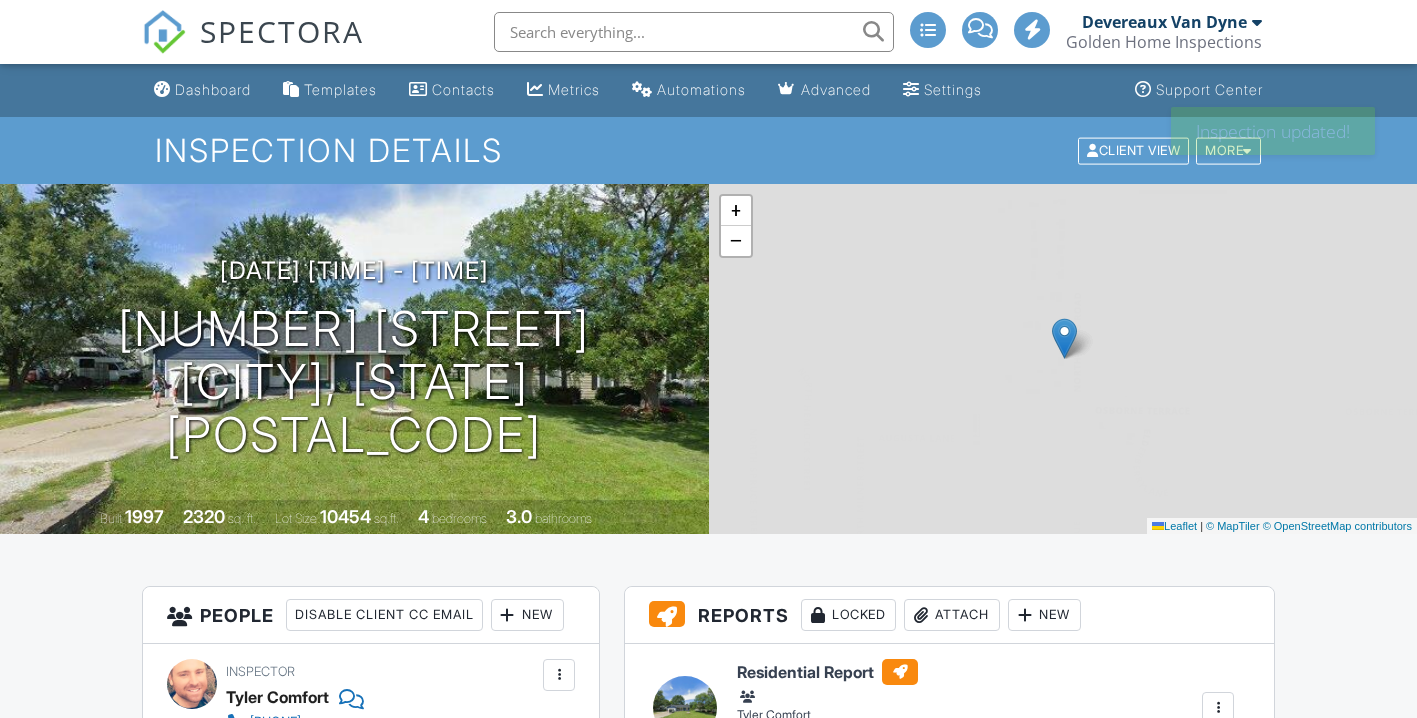 scroll, scrollTop: 0, scrollLeft: 0, axis: both 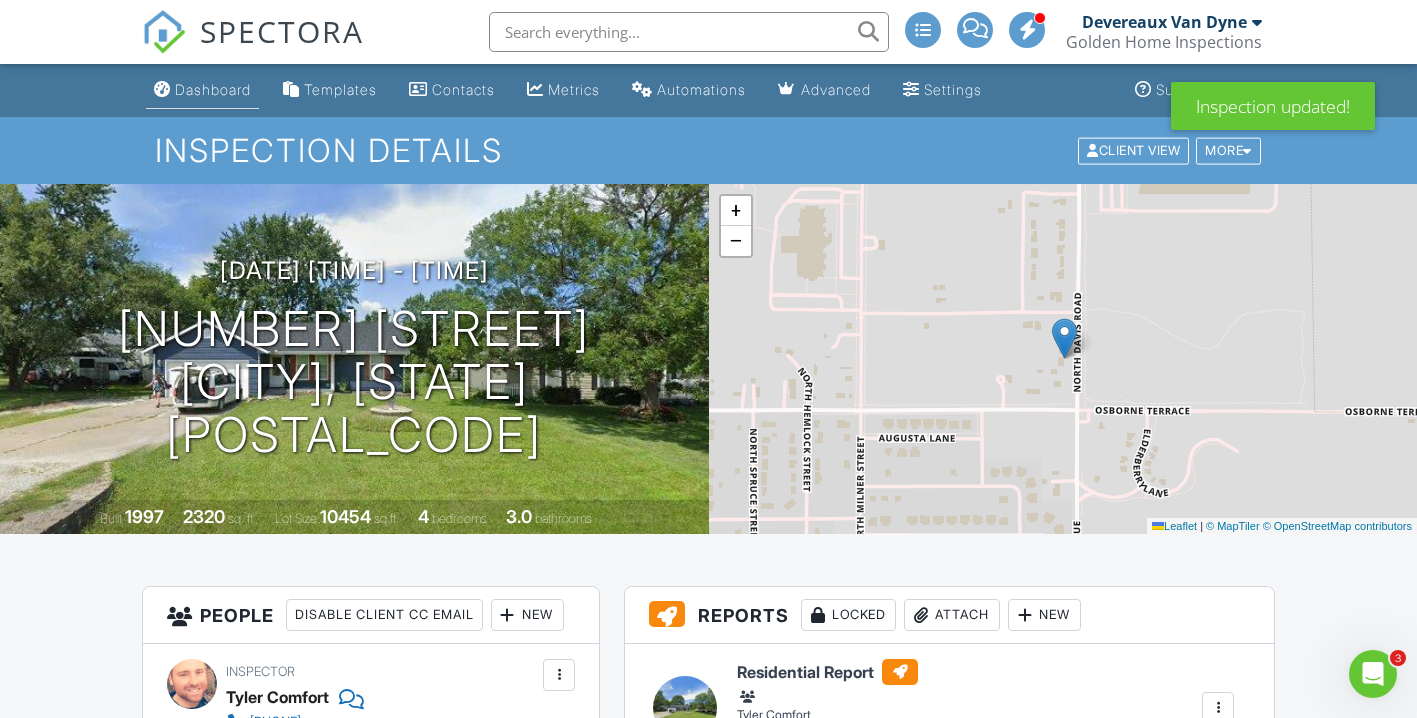 click on "Dashboard" at bounding box center (213, 89) 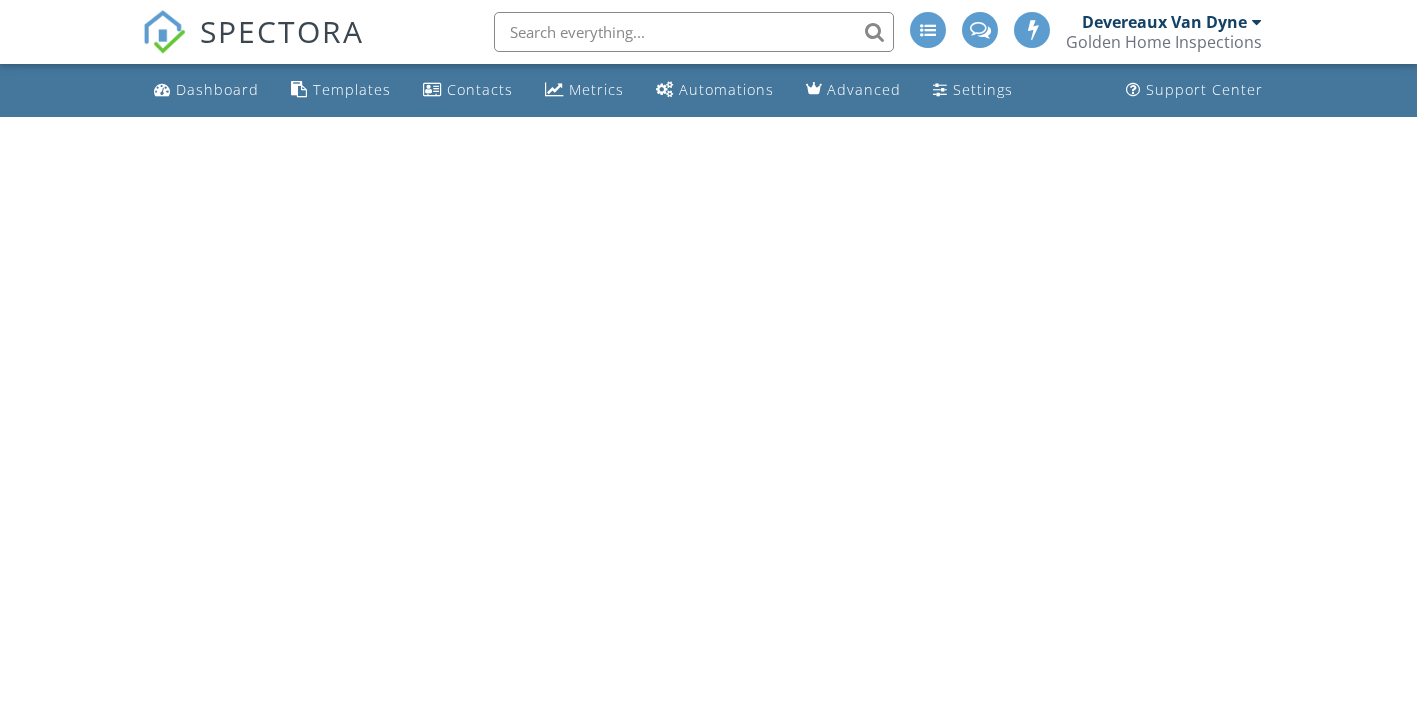 scroll, scrollTop: 0, scrollLeft: 0, axis: both 